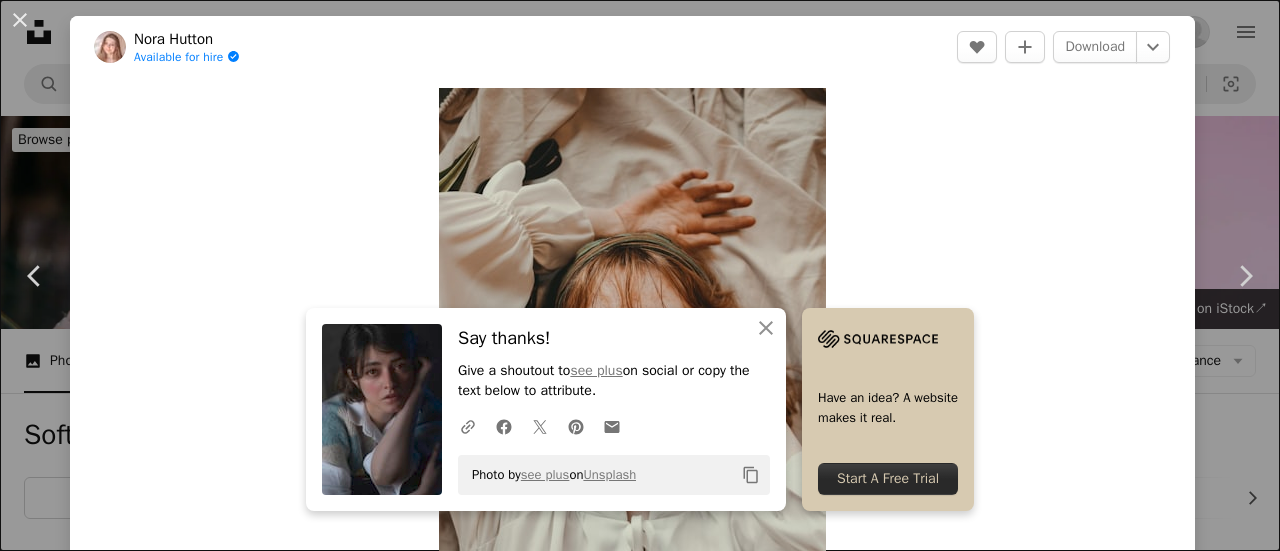 scroll, scrollTop: 19060, scrollLeft: 0, axis: vertical 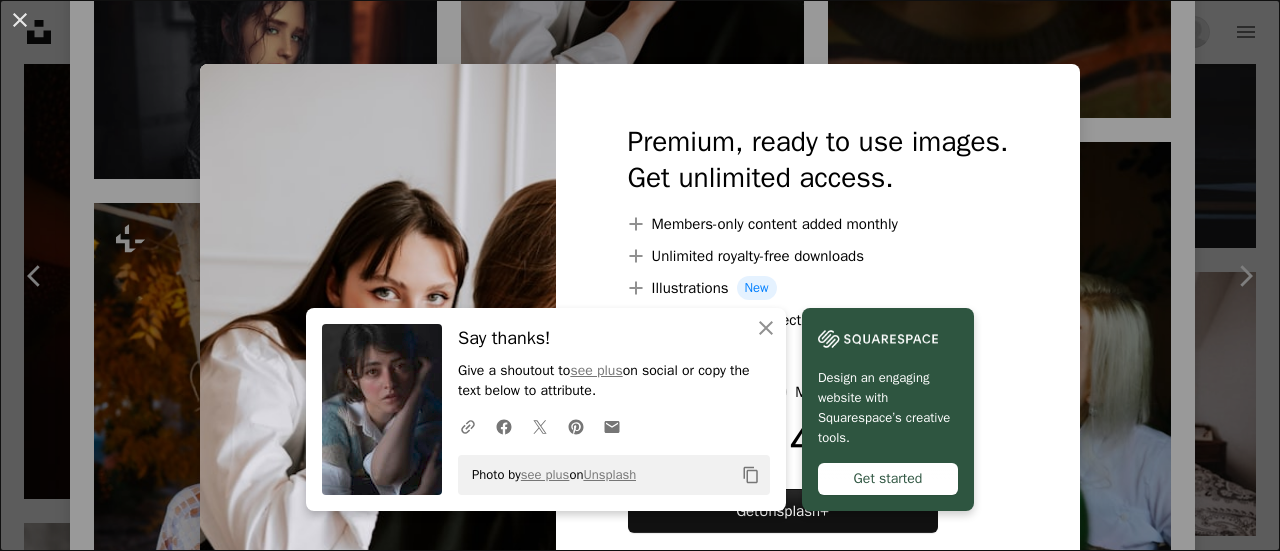 click on "An X shape An X shape Close Say thanks! Give a shoutout to see plus on social or copy the text below to attribute. A URL sharing icon (chains) Facebook icon X (formerly Twitter) icon Pinterest icon An envelope Photo by see plus on Unsplash Copy content Design an engaging website with Squarespace’s creative tools. Get started Premium, ready to use images. Get unlimited access. A plus sign Members-only content added monthly A plus sign Unlimited royalty-free downloads A plus sign Illustrations New A plus sign Enhanced legal protections yearly 66% off monthly €12 €4 EUR per month * Get Unsplash+ * When paid annually, billed upfront €48 Taxes where applicable. Renews automatically. Cancel anytime." at bounding box center (640, 275) 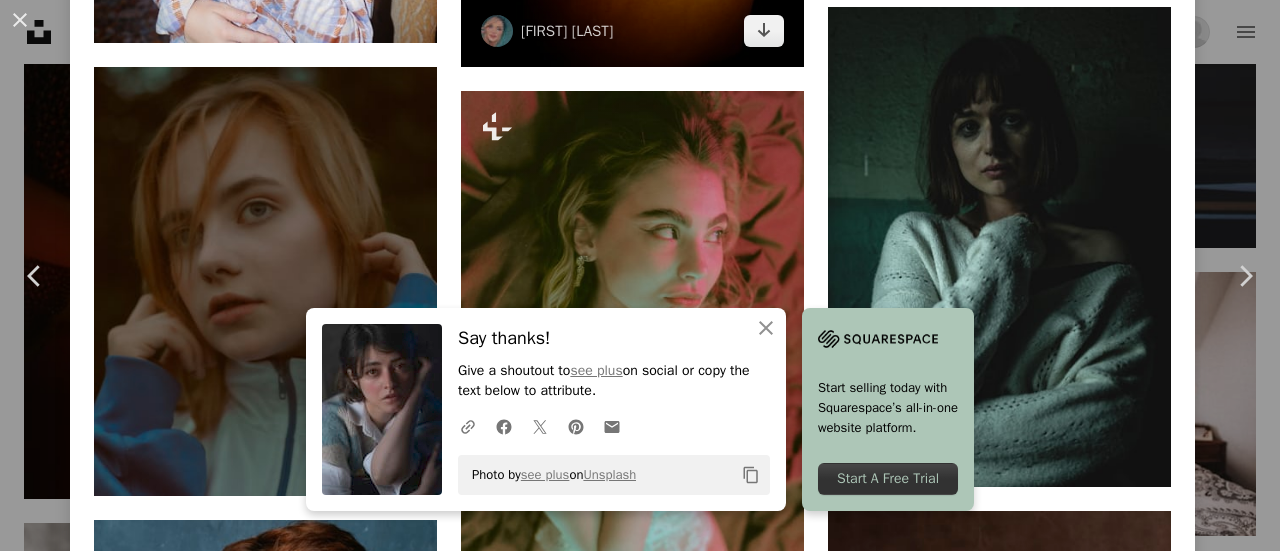 scroll, scrollTop: 3488, scrollLeft: 0, axis: vertical 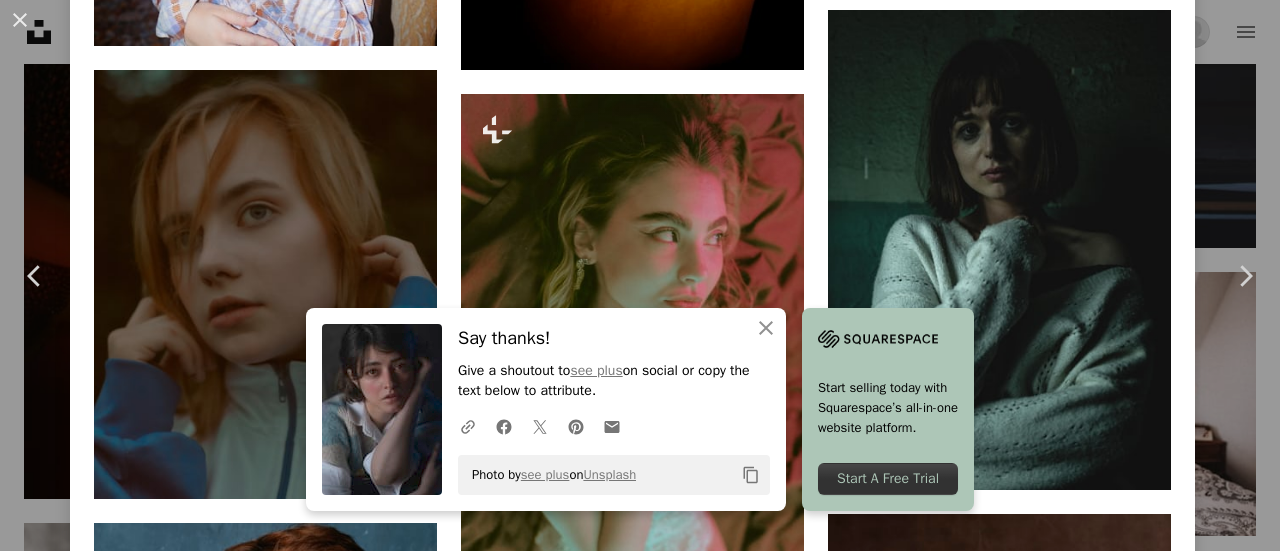 click on "A heart A plus sign Kateryna Hliznitsova Available for hire A checkmark inside of a circle Arrow pointing down Plus sign for Unsplash+ A heart A plus sign Eduardo Ramos For Unsplash+ A lock Download A heart A plus sign see plus Available for hire A checkmark inside of a circle Arrow pointing down A heart A plus sign hosein fayton Available for hire A checkmark inside of a circle Arrow pointing down Plus sign for Unsplash+ A heart A plus sign Wesley Tingey For Unsplash+ A lock Download A heart A plus sign Max Titov Available for hire A checkmark inside of a circle Arrow pointing down A heart A plus sign Rustin mokhtari Arrow pointing down Plus sign for Unsplash+ A heart A plus sign Getty Images For Unsplash+ A lock Download A heart A plus sign Karina Karina Available for hire A checkmark inside of a circle Arrow pointing down A heart A plus sign Vitaliy Rigalovsky Available for hire A checkmark inside of a circle Arrow pointing down A heart A plus sign Moises Alex Arrow pointing down Plus sign for Unsplash+" at bounding box center [632, 1342] 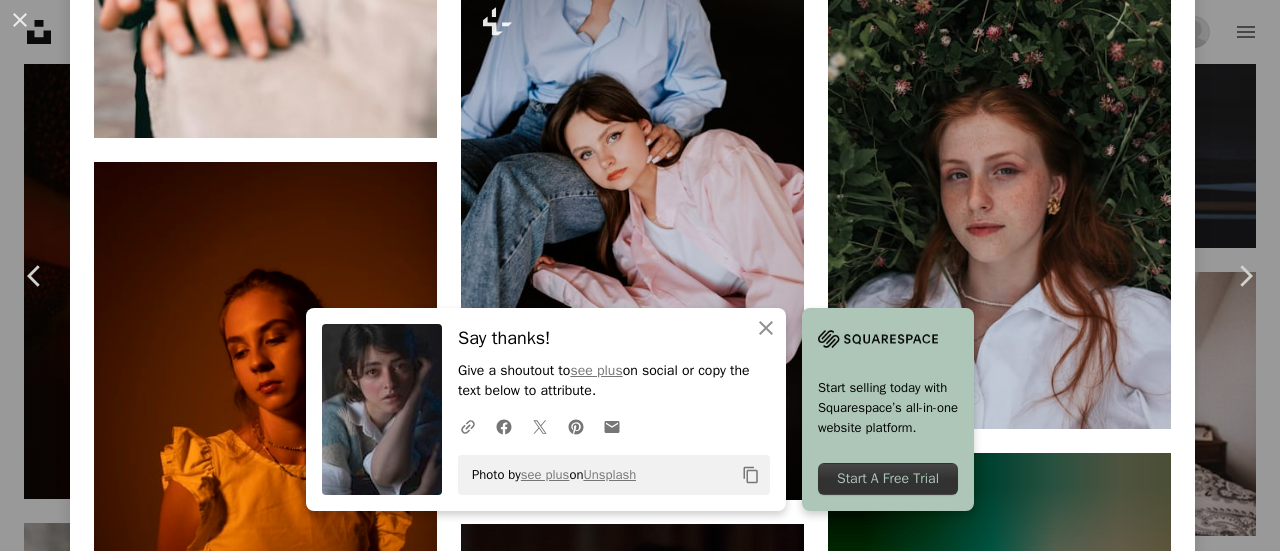 scroll, scrollTop: 7732, scrollLeft: 0, axis: vertical 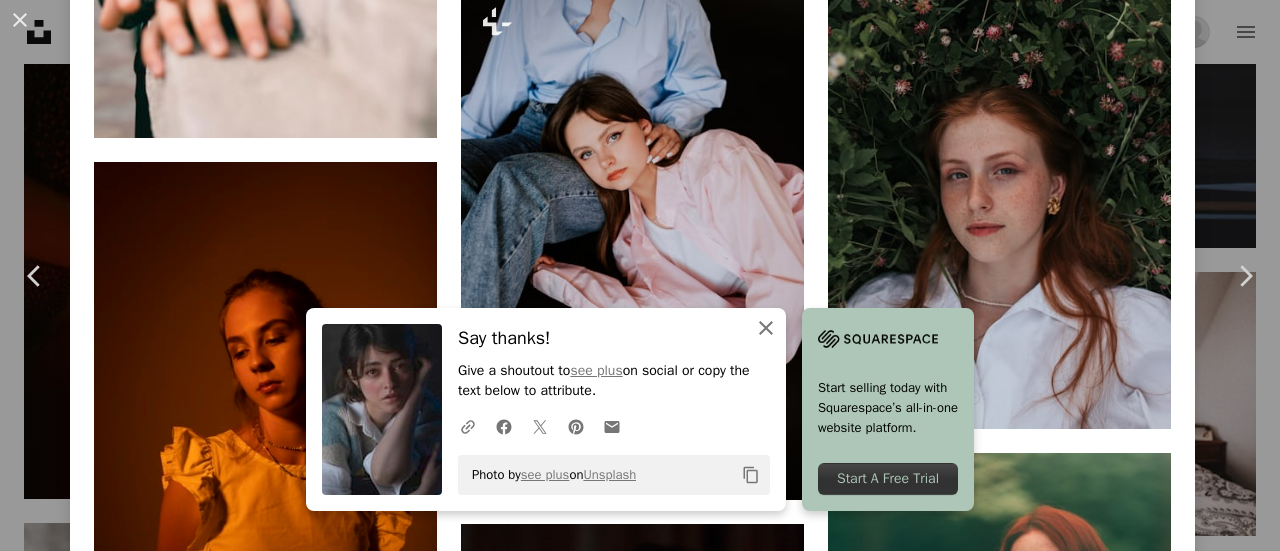 click 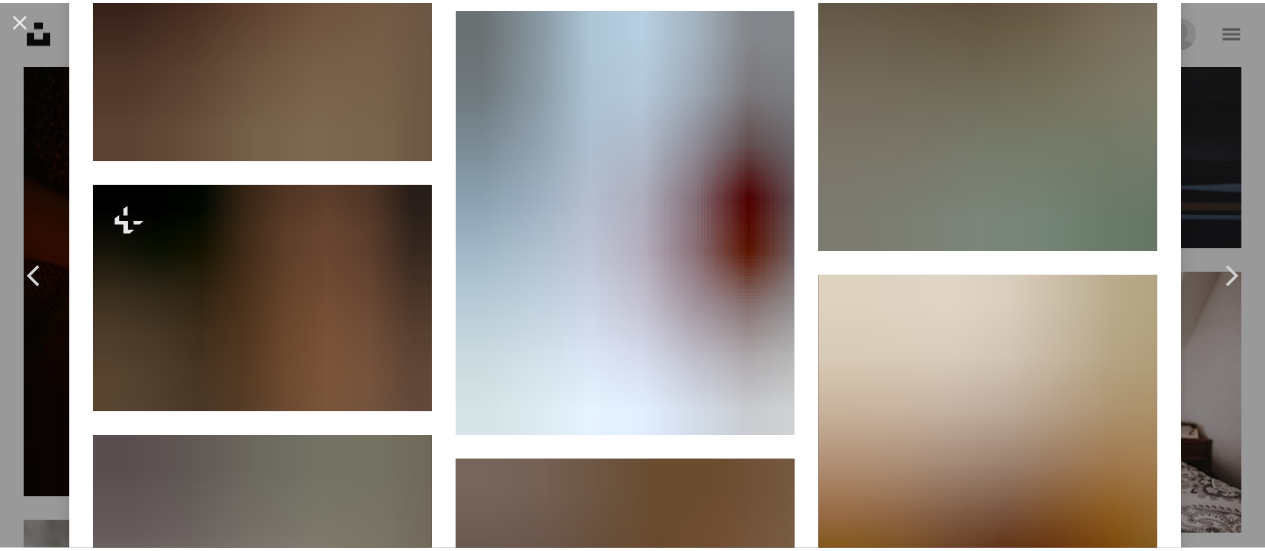 scroll, scrollTop: 10318, scrollLeft: 0, axis: vertical 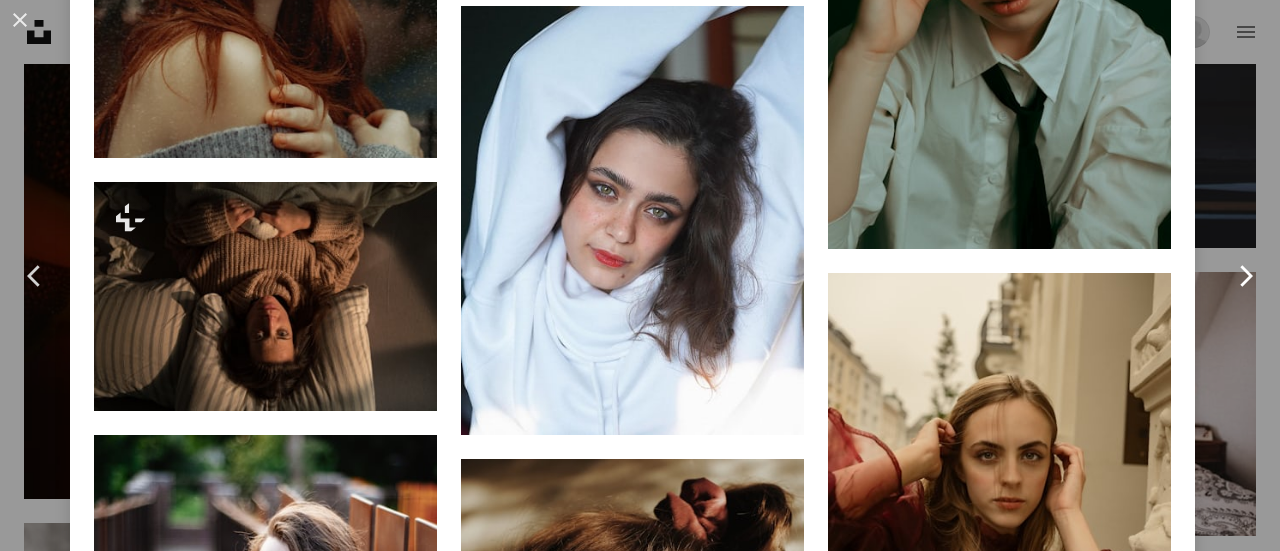 click on "Chevron right" at bounding box center [1245, 276] 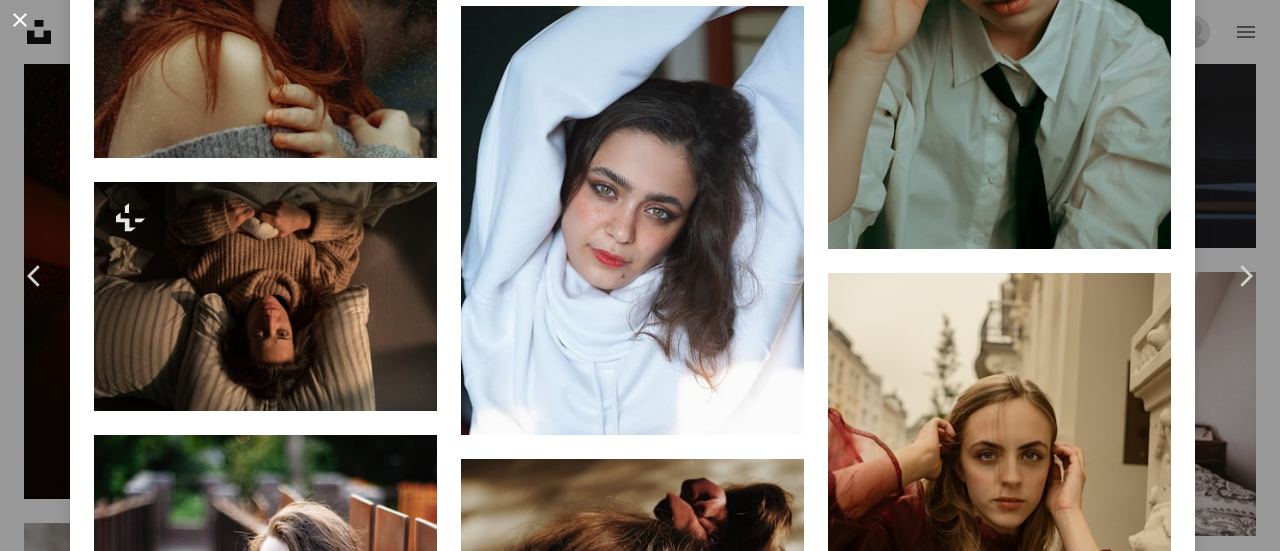 click on "An X shape" at bounding box center (20, 20) 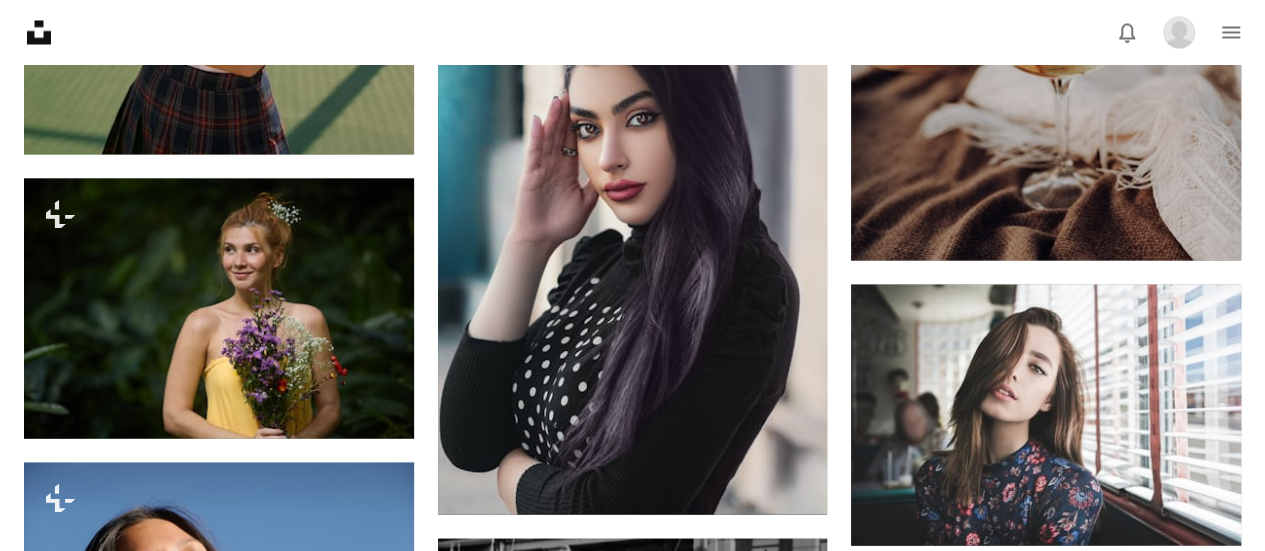 scroll, scrollTop: 24750, scrollLeft: 0, axis: vertical 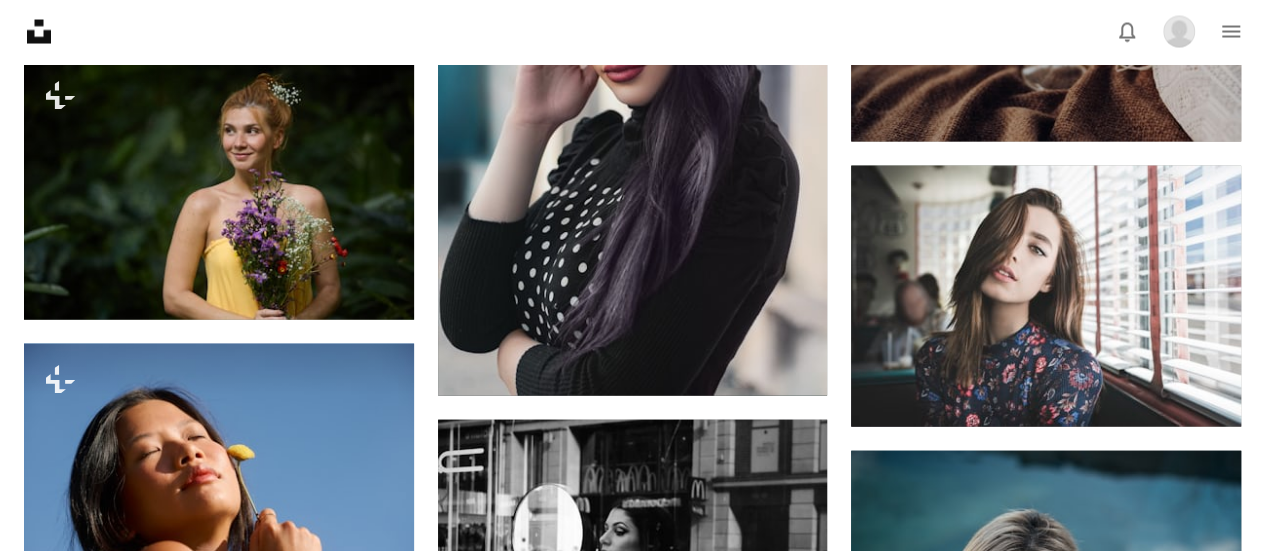 click on "Arrow pointing down" at bounding box center [374, 1177] 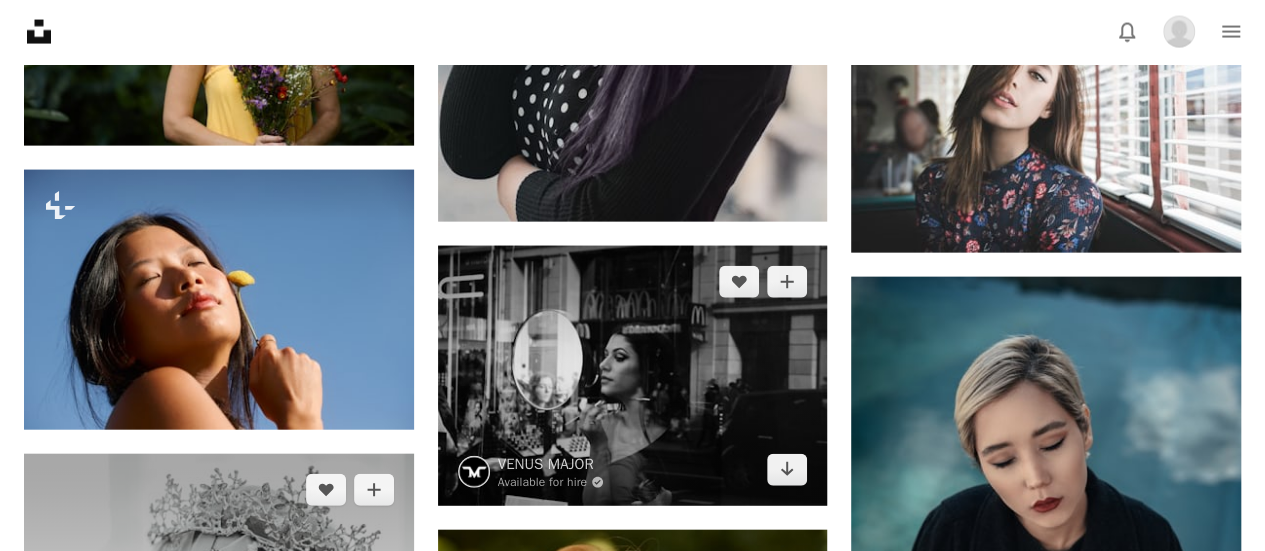 scroll, scrollTop: 24930, scrollLeft: 0, axis: vertical 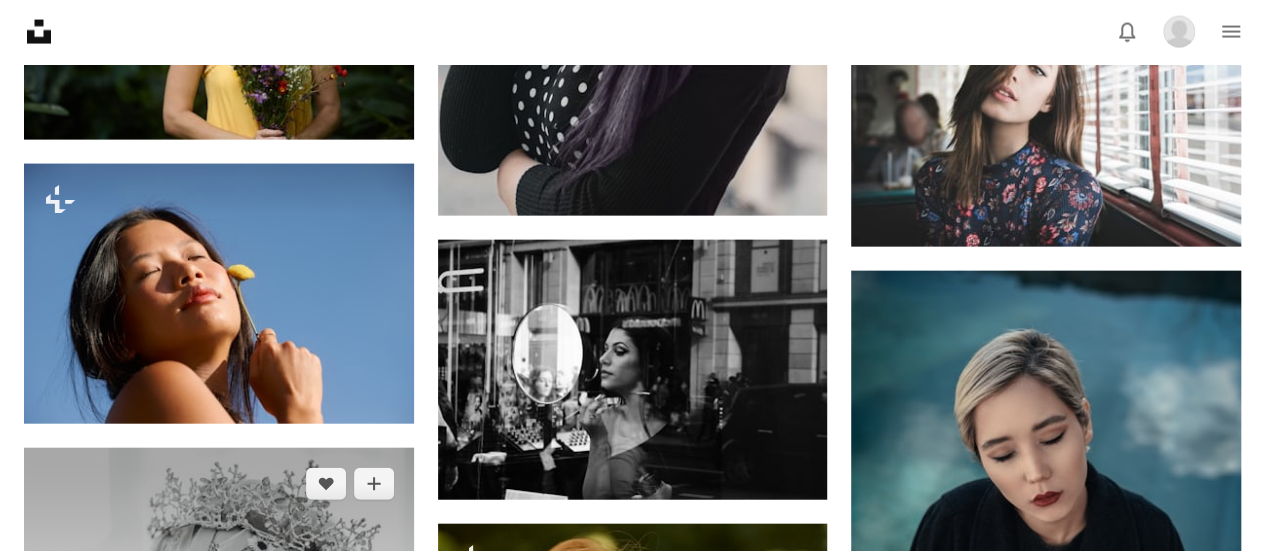 click at bounding box center (219, 740) 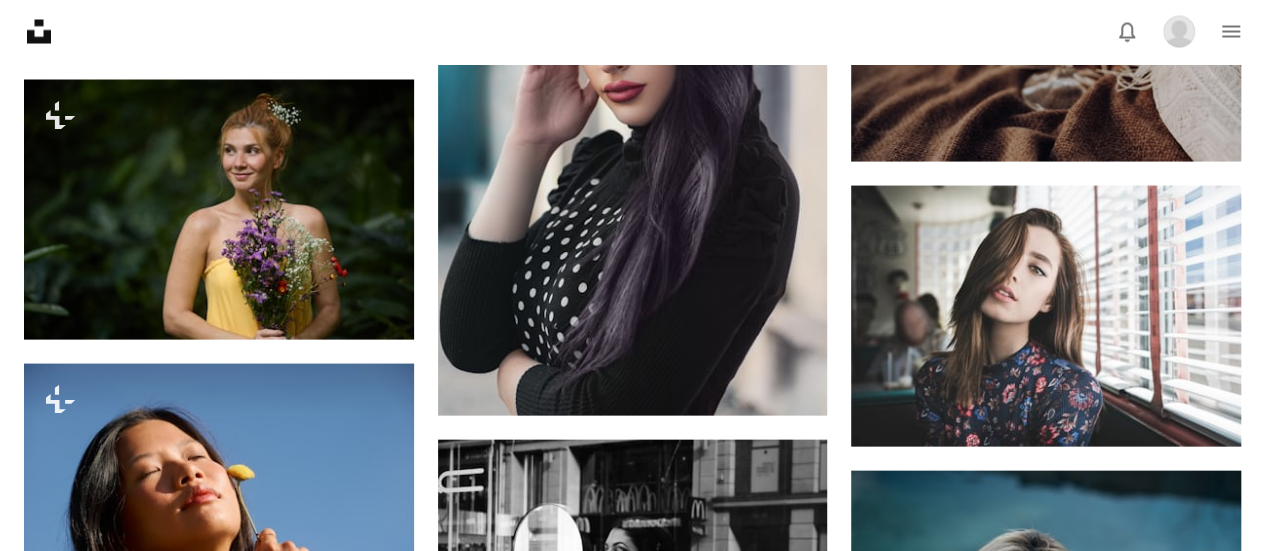scroll, scrollTop: 24728, scrollLeft: 0, axis: vertical 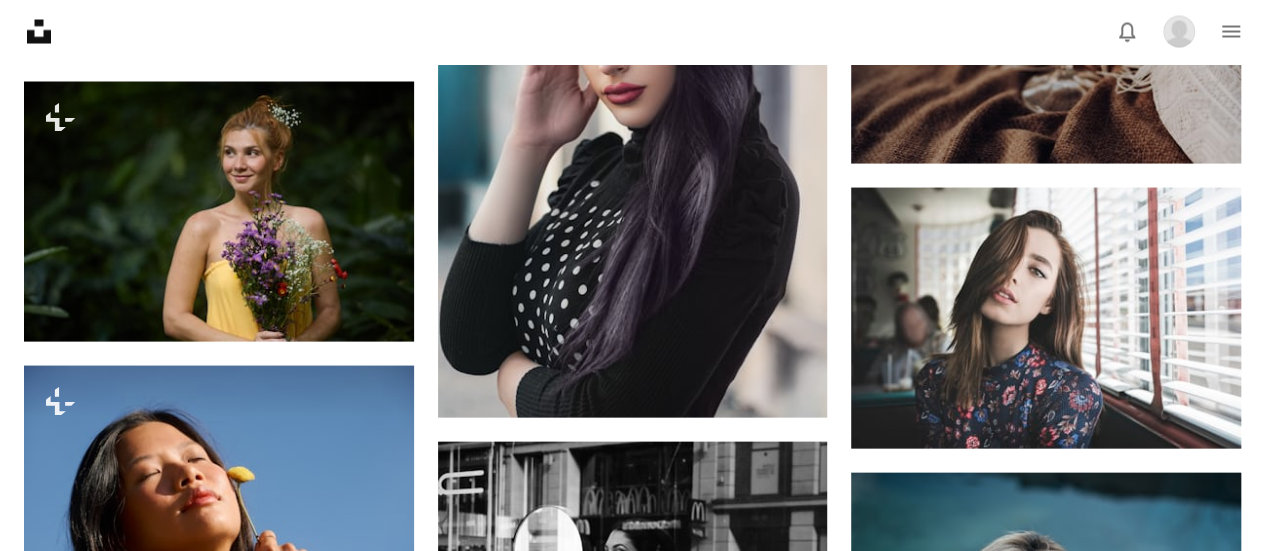 click at bounding box center [219, 942] 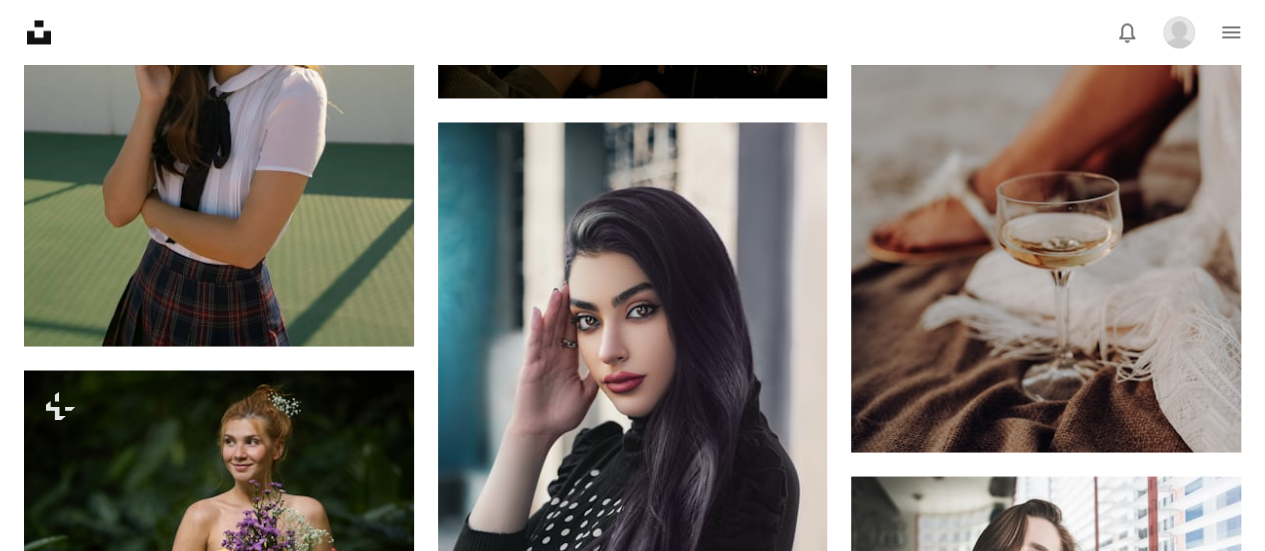 scroll, scrollTop: 24438, scrollLeft: 0, axis: vertical 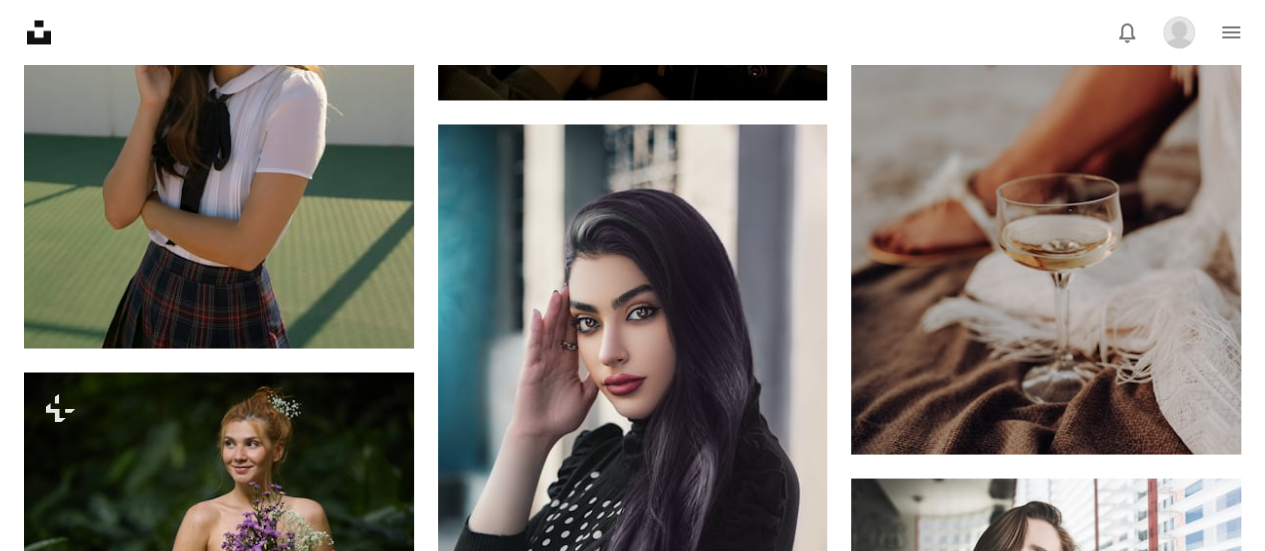 click on "A heart" at bounding box center (326, 976) 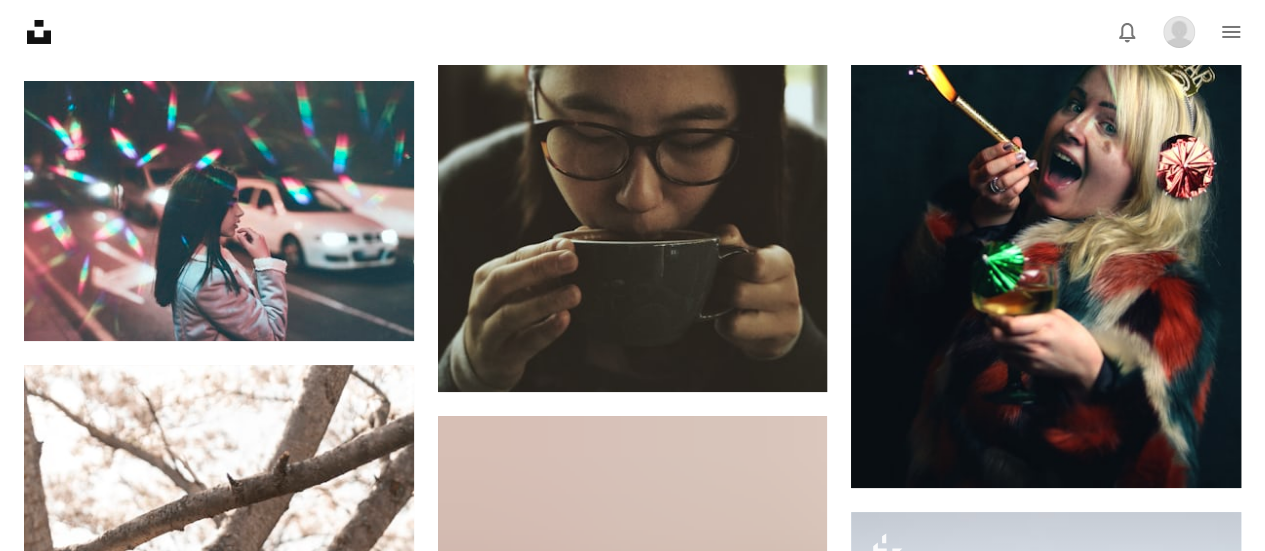 scroll, scrollTop: 26472, scrollLeft: 0, axis: vertical 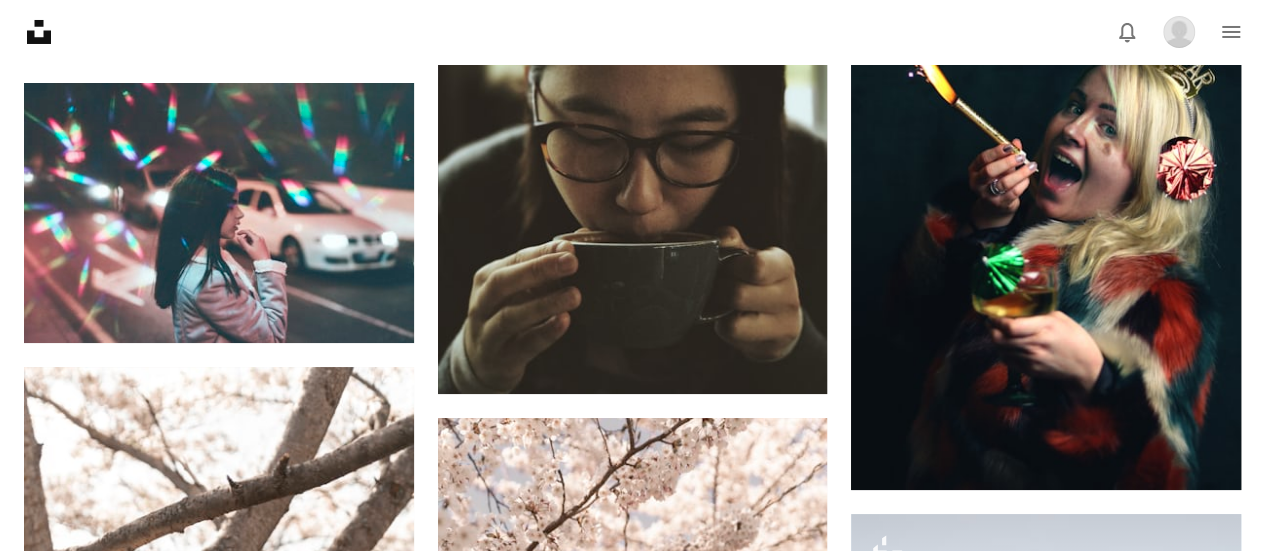 click 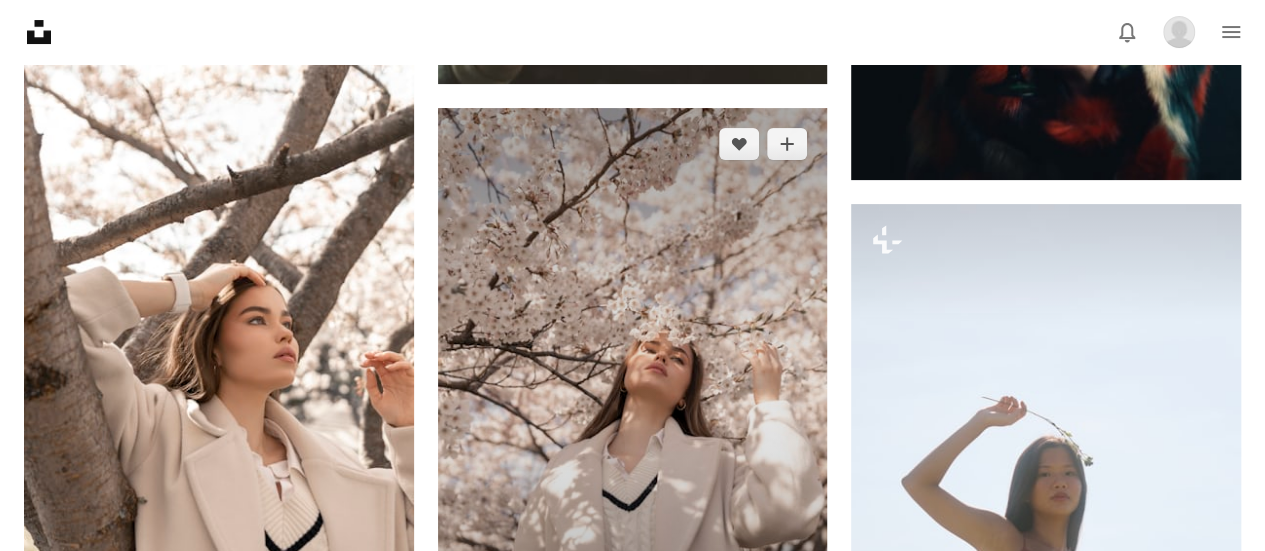 scroll, scrollTop: 26850, scrollLeft: 0, axis: vertical 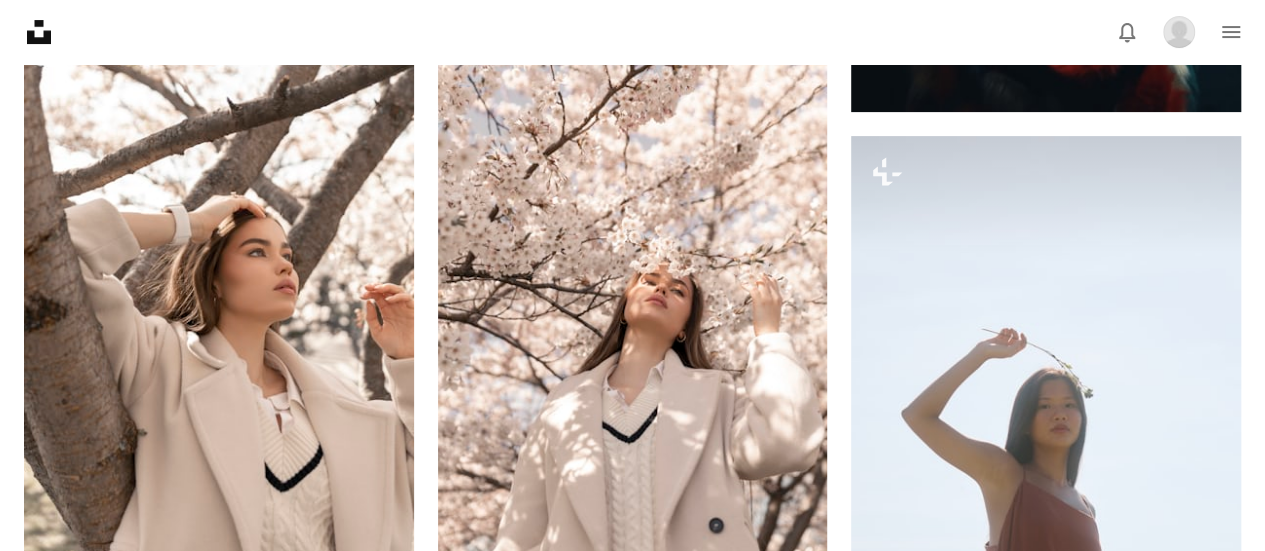 click on "Plus sign for Unsplash+ A heart A plus sign Edu Bastidas For Unsplash+ A lock Download Plus sign for Unsplash+ A heart A plus sign Natalia Blauth For Unsplash+ A lock Download A heart A plus sign Danilo Rios Available for hire A checkmark inside of a circle Arrow pointing down Plus sign for Unsplash+ A heart A plus sign Natalia Blauth For Unsplash+ A lock Download A heart A plus sign Dushawn Jovic Available for hire A checkmark inside of a circle Arrow pointing down Plus sign for Unsplash+ A heart A plus sign Natalia Blauth For Unsplash+ A lock Download A heart A plus sign Duncan Shaffer Available for hire A checkmark inside of a circle Arrow pointing down Plus sign for Unsplash+ A heart A plus sign Natalia Blauth For Unsplash+ A lock Download A heart A plus sign Hugo Cornuel Available for hire A checkmark inside of a circle Arrow pointing down A heart A plus sign Valna Studio Available for hire A checkmark inside of a circle Arrow pointing down The best in on-brand content creation Learn More A heart" at bounding box center (632, -11082) 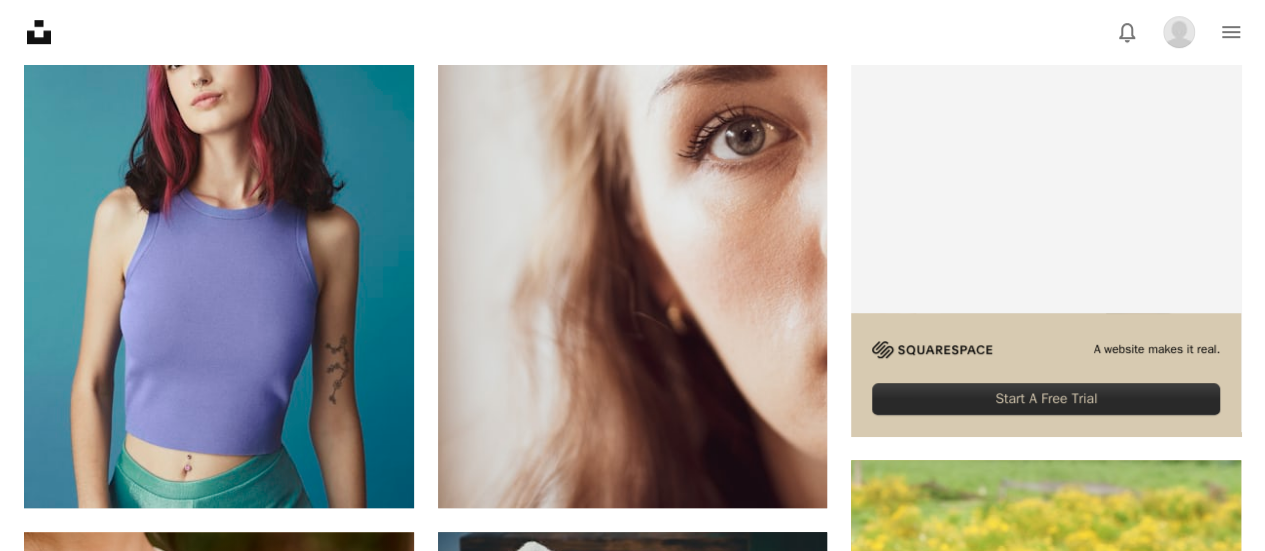 scroll, scrollTop: 0, scrollLeft: 0, axis: both 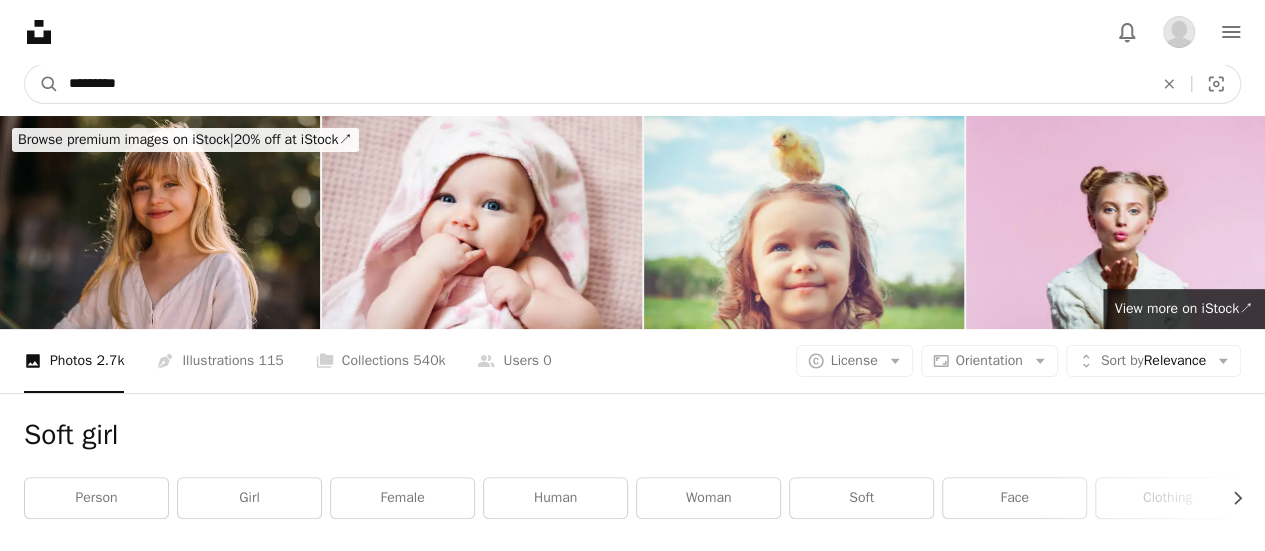 click on "*********" at bounding box center [603, 84] 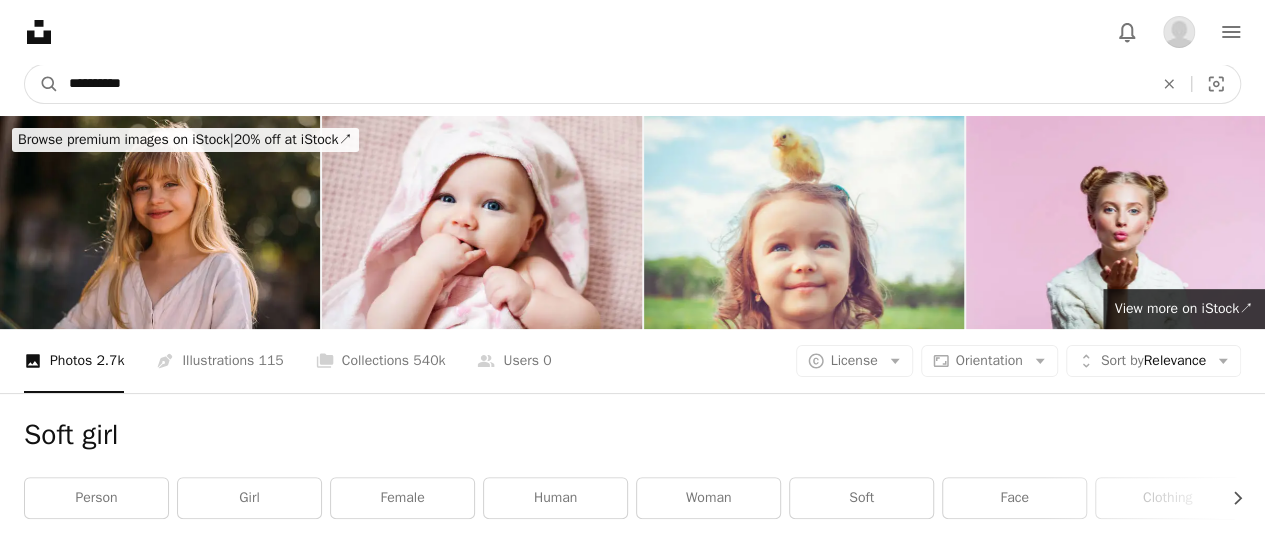 click on "A magnifying glass" at bounding box center (42, 84) 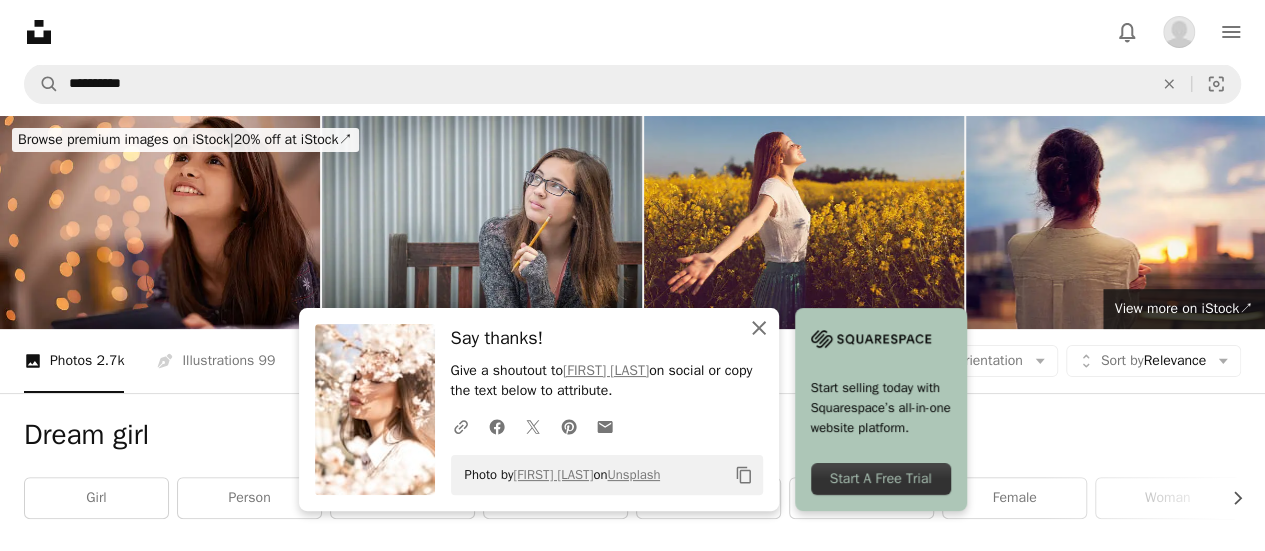 click on "An X shape" 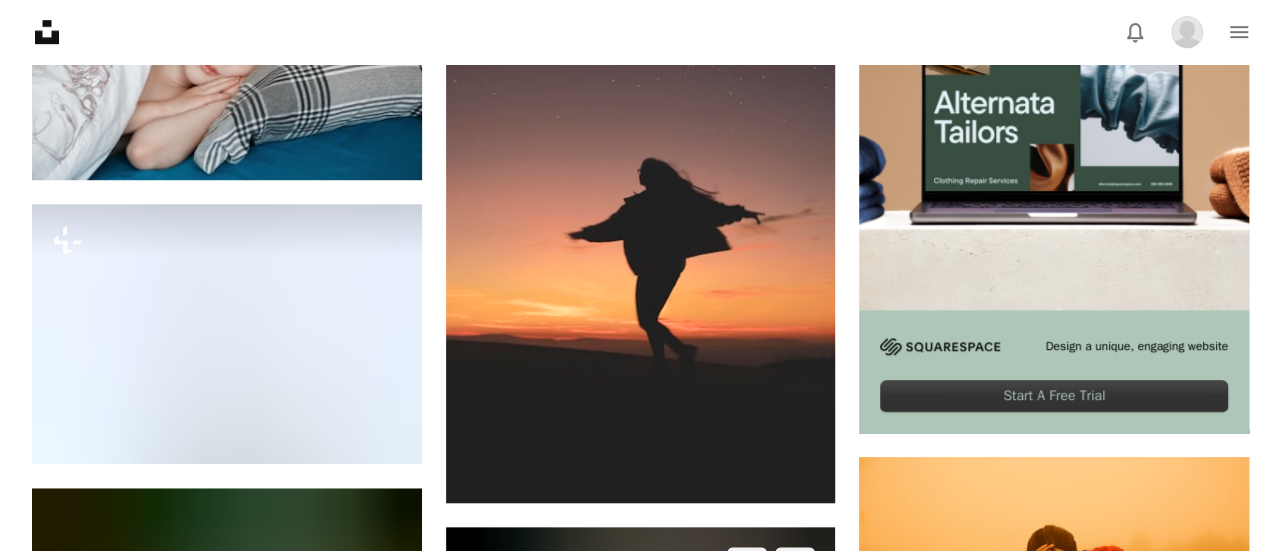 scroll, scrollTop: 630, scrollLeft: 0, axis: vertical 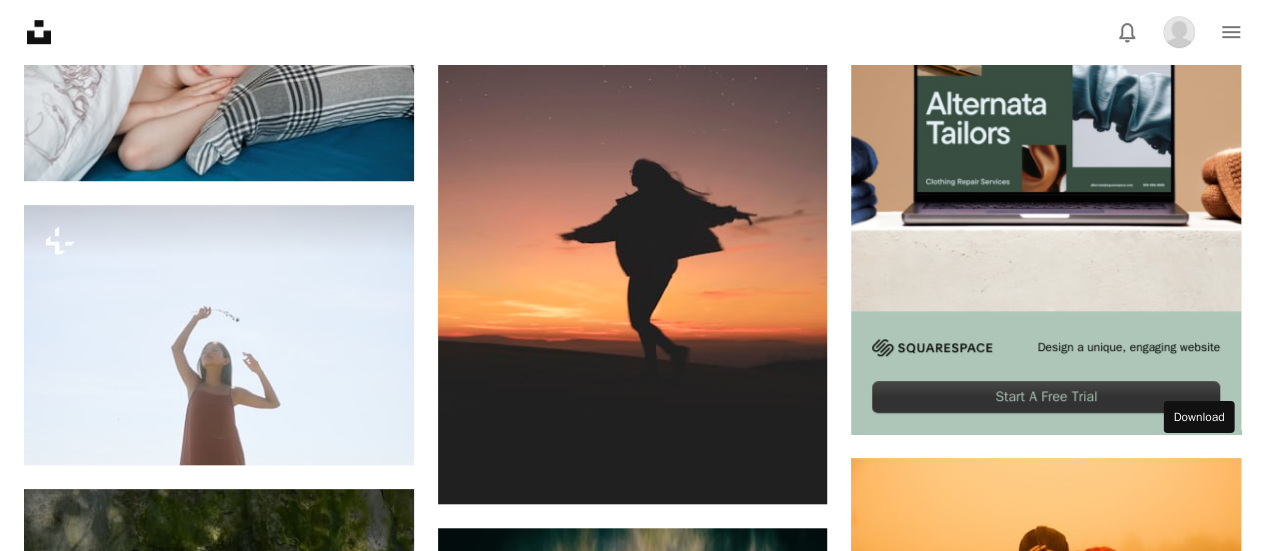 click on "Arrow pointing down" 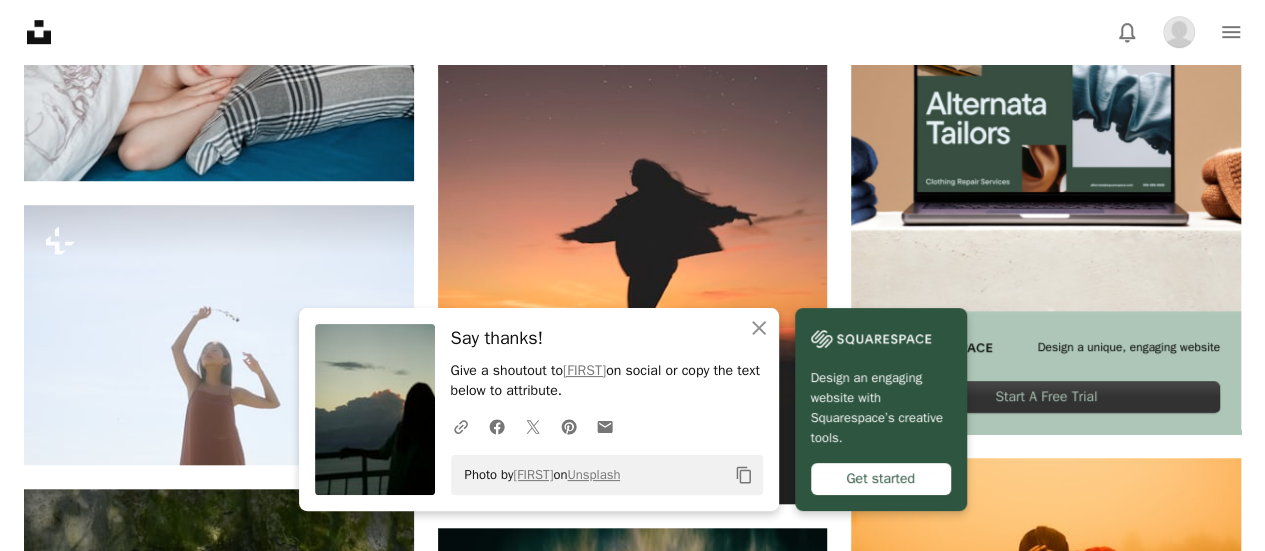 click at bounding box center (1046, 989) 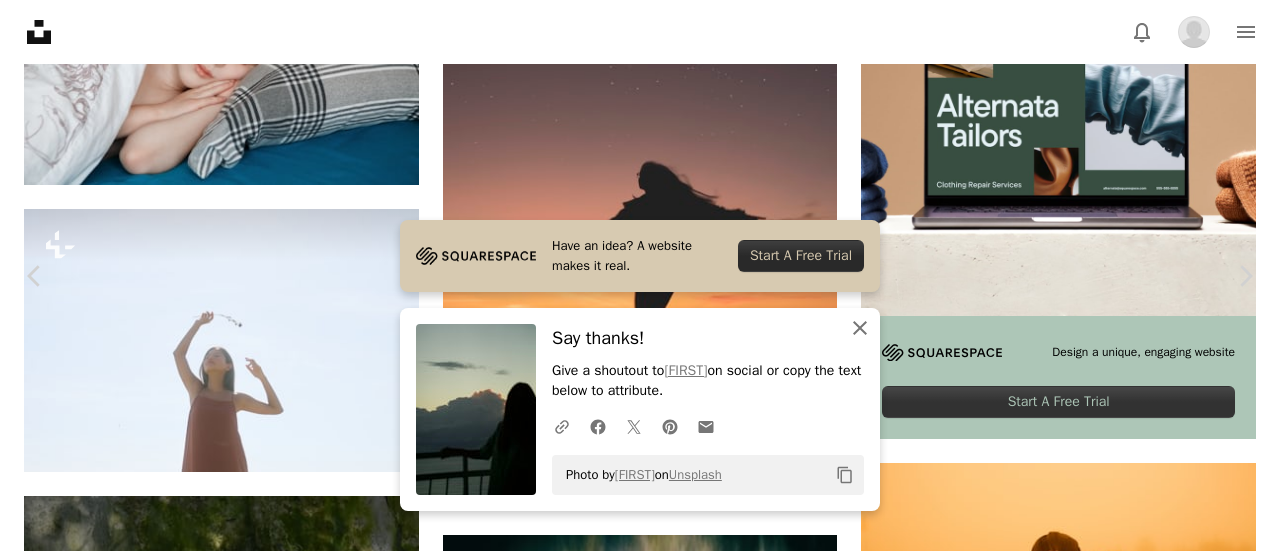 click on "An X shape" 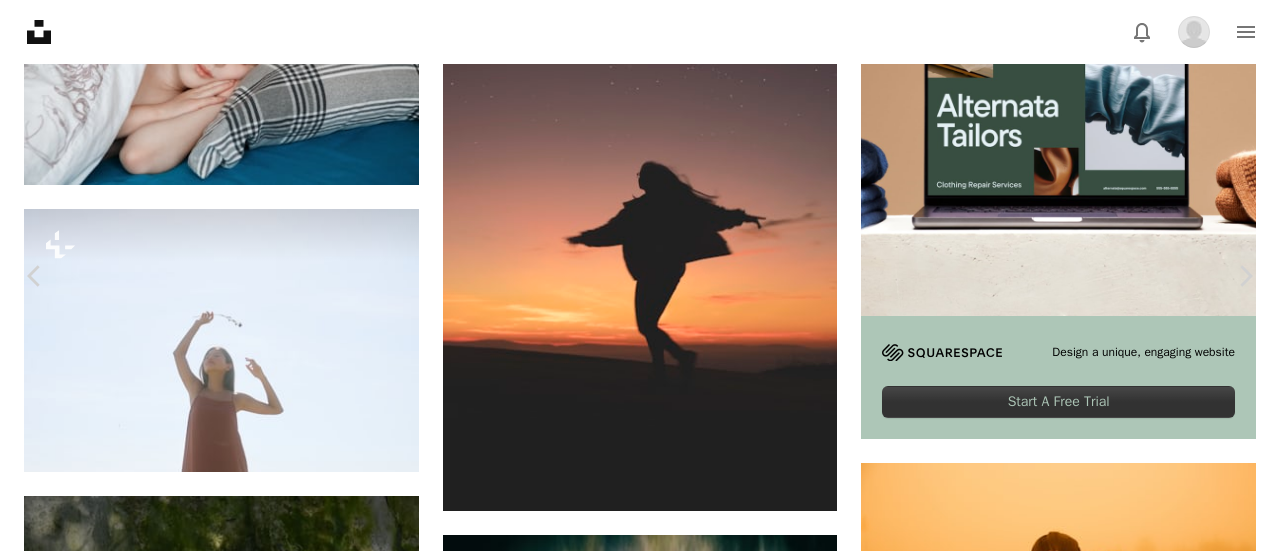 scroll, scrollTop: 1299, scrollLeft: 0, axis: vertical 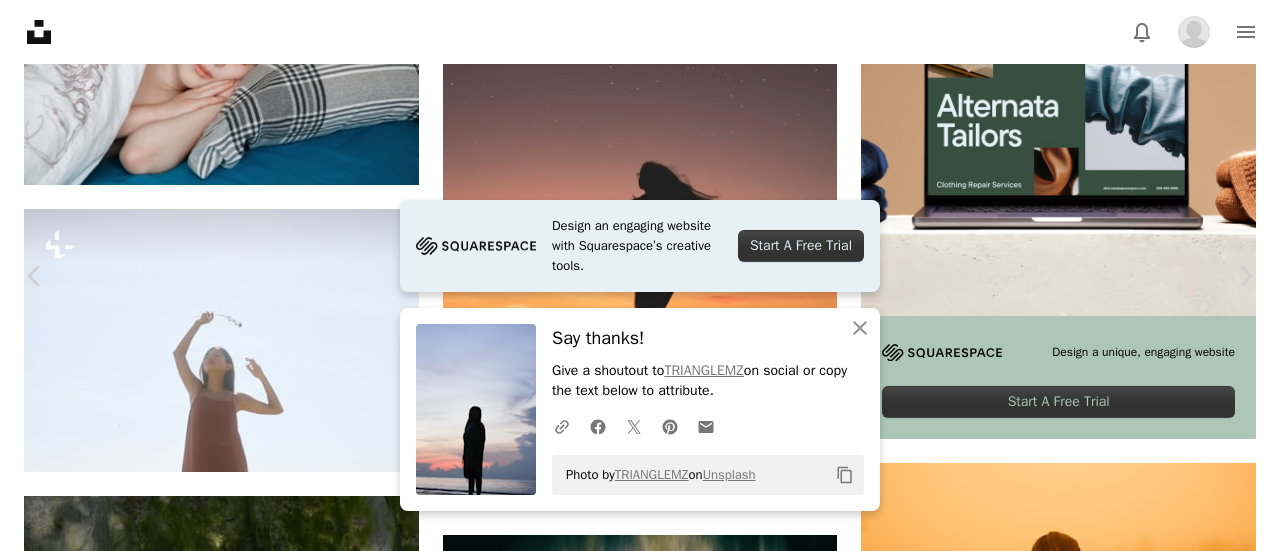 click on "An X shape Chevron left Chevron right Design an engaging website with Squarespace’s creative tools. Start A Free Trial An X shape Close Say thanks! Give a shoutout to TRIANGLEMZ on social or copy the text below to attribute. A URL sharing icon (chains) Facebook icon X (formerly Twitter) icon Pinterest icon An envelope Photo by TRIANGLEMZ on Unsplash Copy content Mitch Available for hire A checkmark inside of a circle A heart A plus sign Download Chevron down Zoom in Views 360,437 Downloads 2,023 Featured in Photos A forward-right arrow Share Info icon Info More Actions Cloud dream Calendar outlined Published on January 16, 2022 Camera SONY, ILCE-7RM2 Safety Free to use under the Unsplash License girl cloud dream balcony dream cloud human sunset plant sunrise sun grey weather silhouette outdoors dawn fence dusk vegetation red sky railing Browse premium related images on iStock | Save 20% with code UNSPLASH20 View more on iStock ↗ Related images A heart A plus sign DIEU Available for hire" at bounding box center [640, 4252] 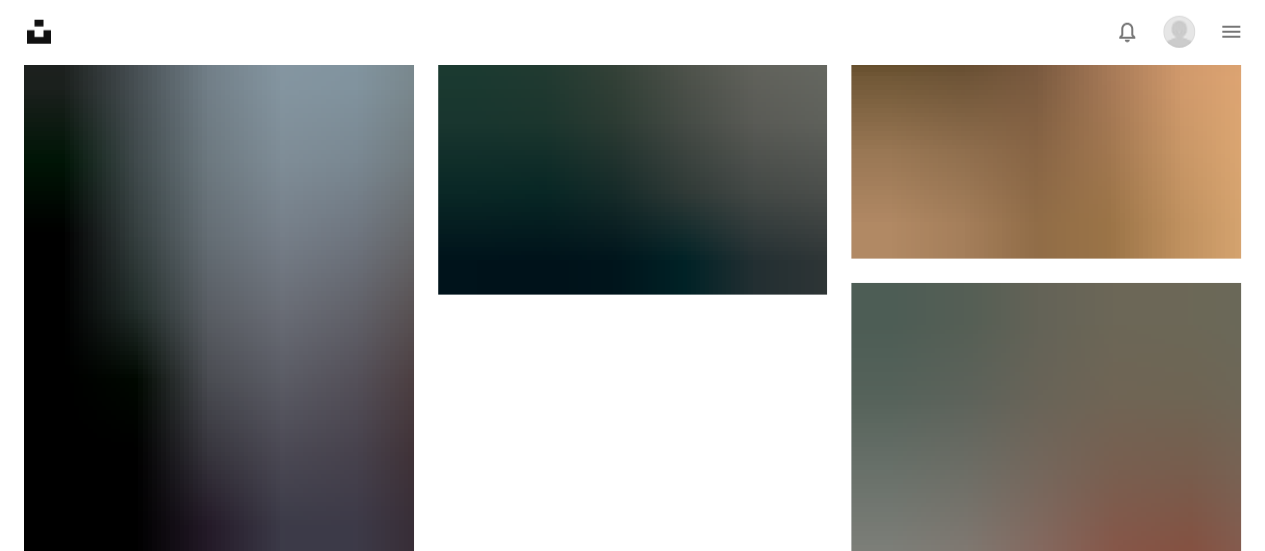 scroll, scrollTop: 2854, scrollLeft: 0, axis: vertical 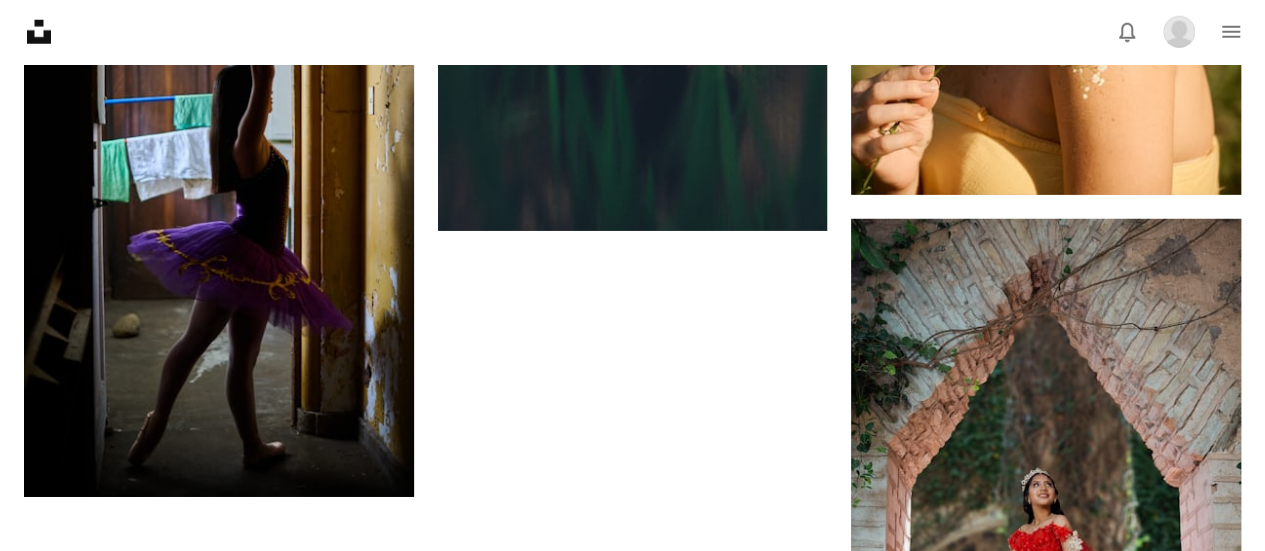 click at bounding box center (632, 842) 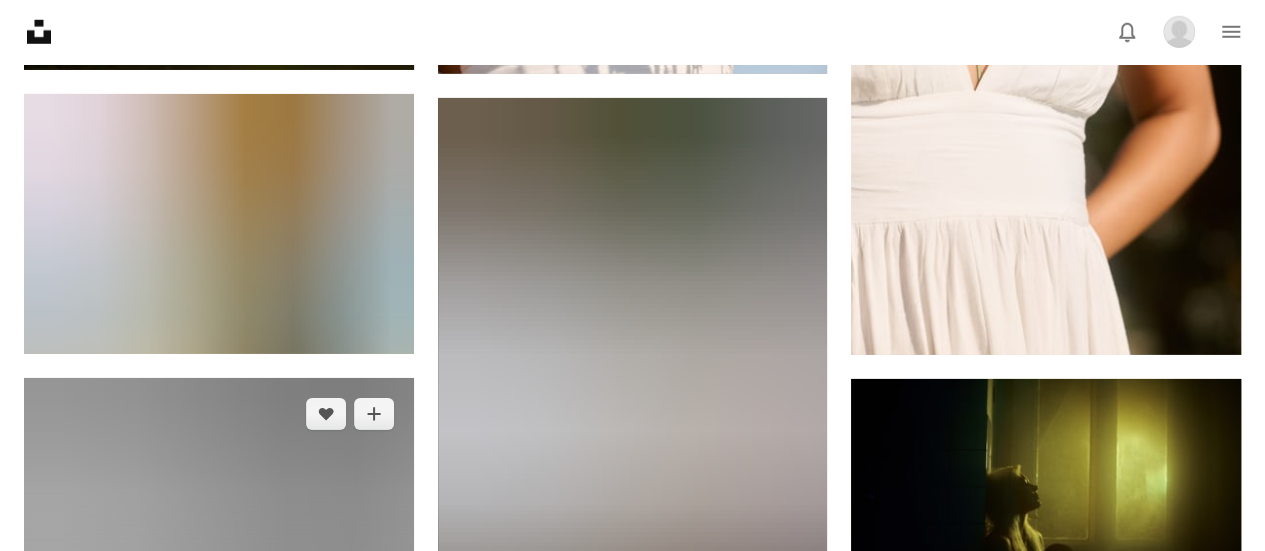 scroll, scrollTop: 6787, scrollLeft: 0, axis: vertical 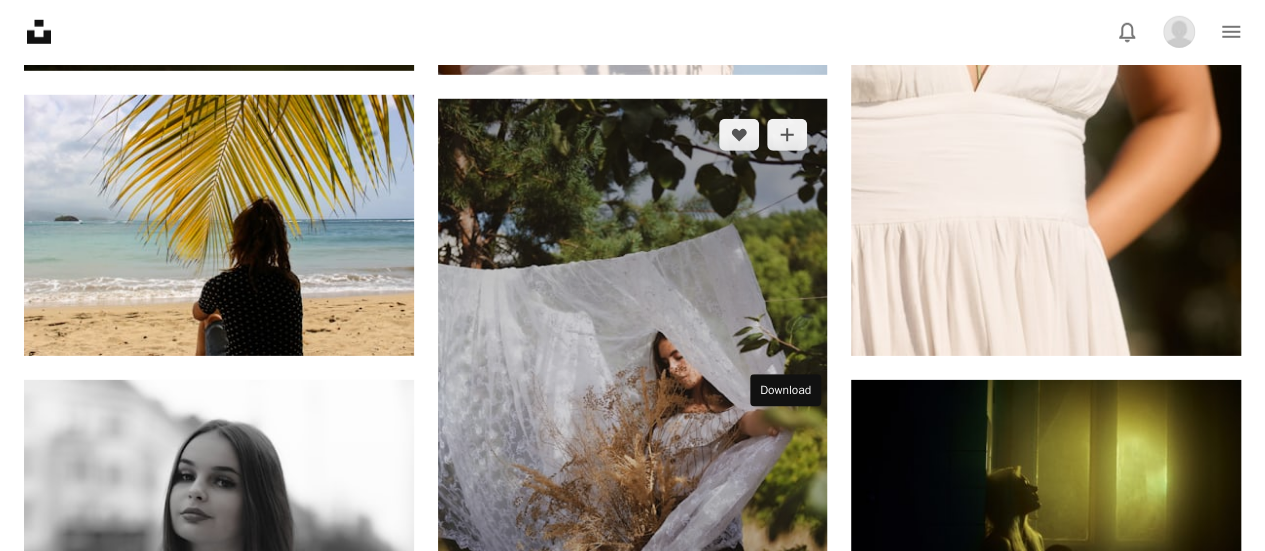 click on "Arrow pointing down" 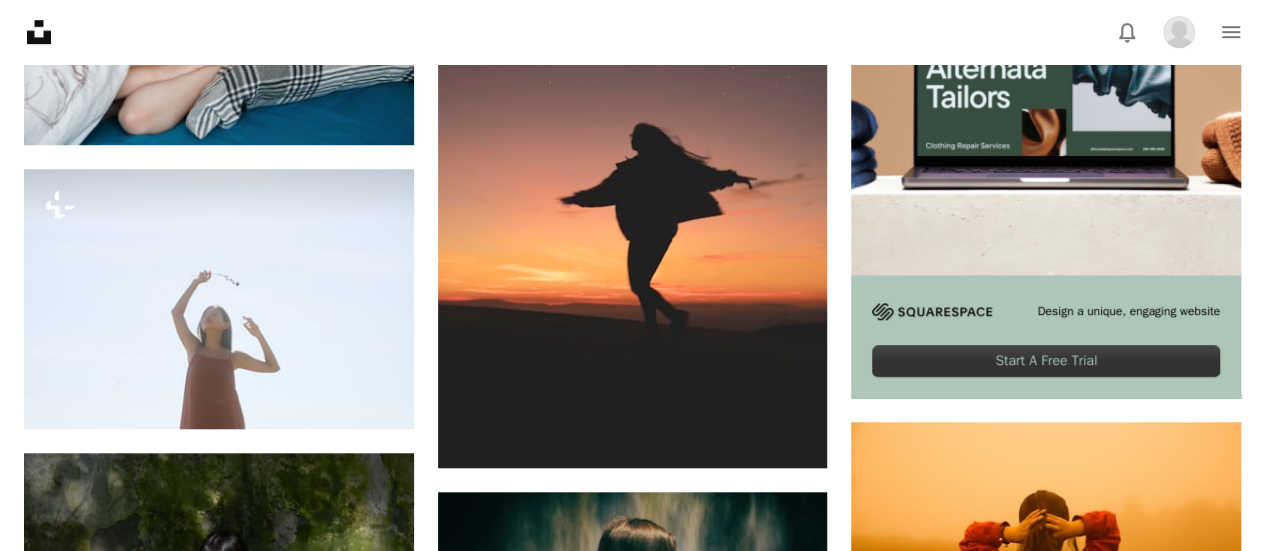 scroll, scrollTop: 0, scrollLeft: 0, axis: both 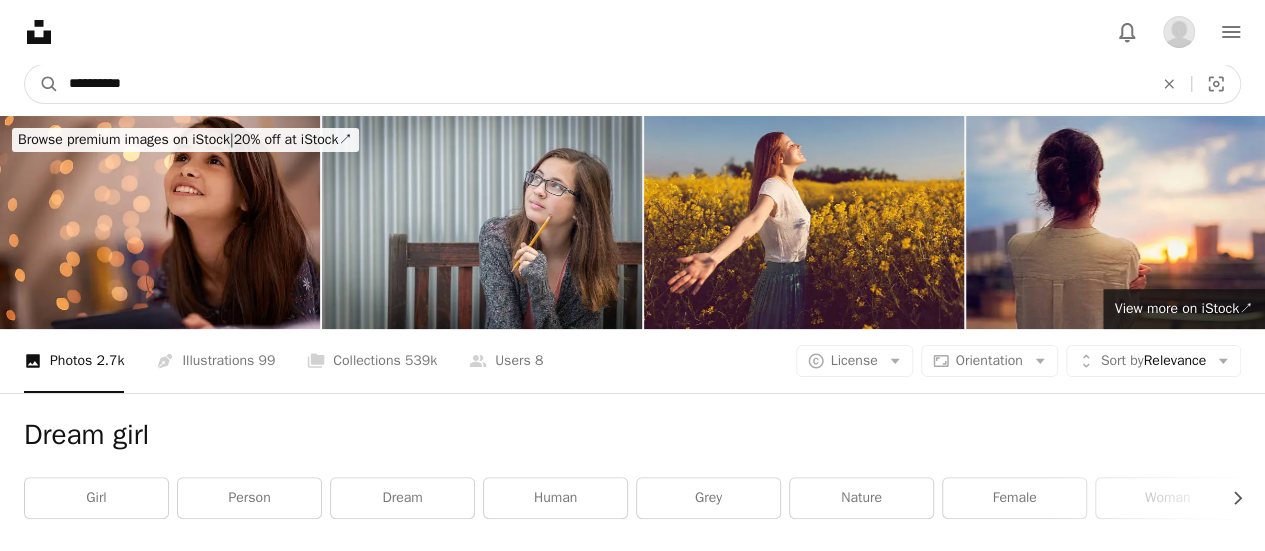 click on "**********" at bounding box center (603, 84) 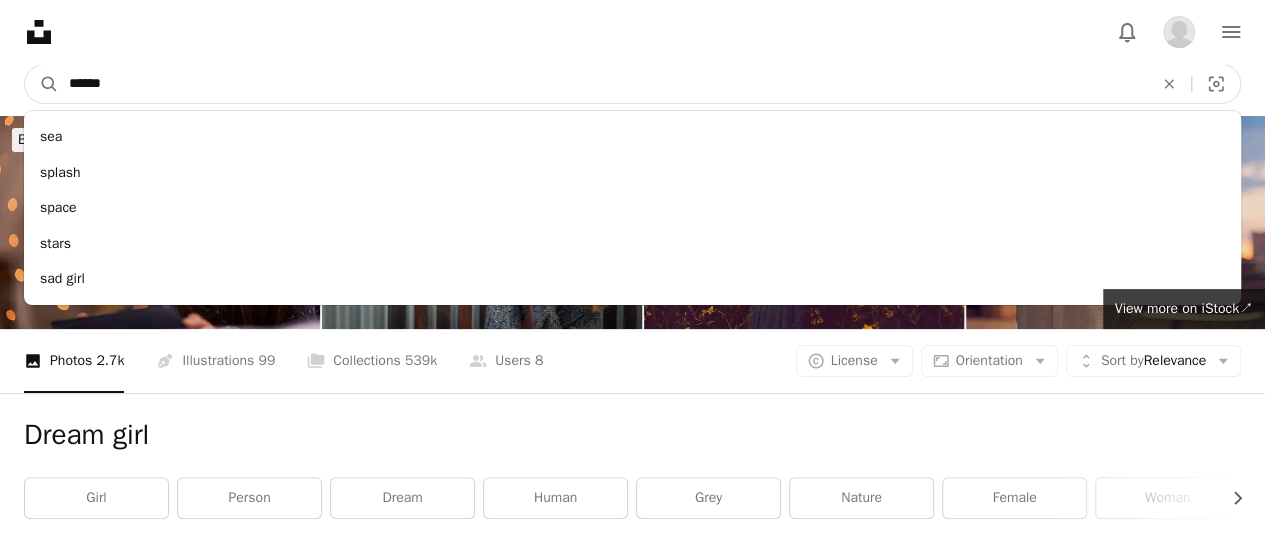 type on "******" 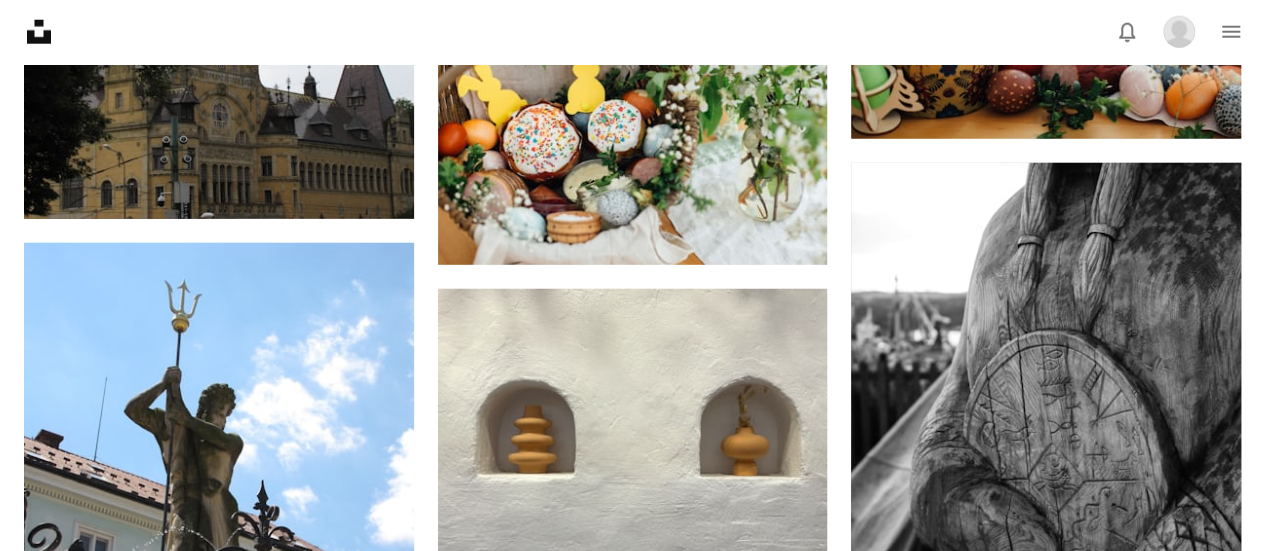 scroll, scrollTop: 3209, scrollLeft: 0, axis: vertical 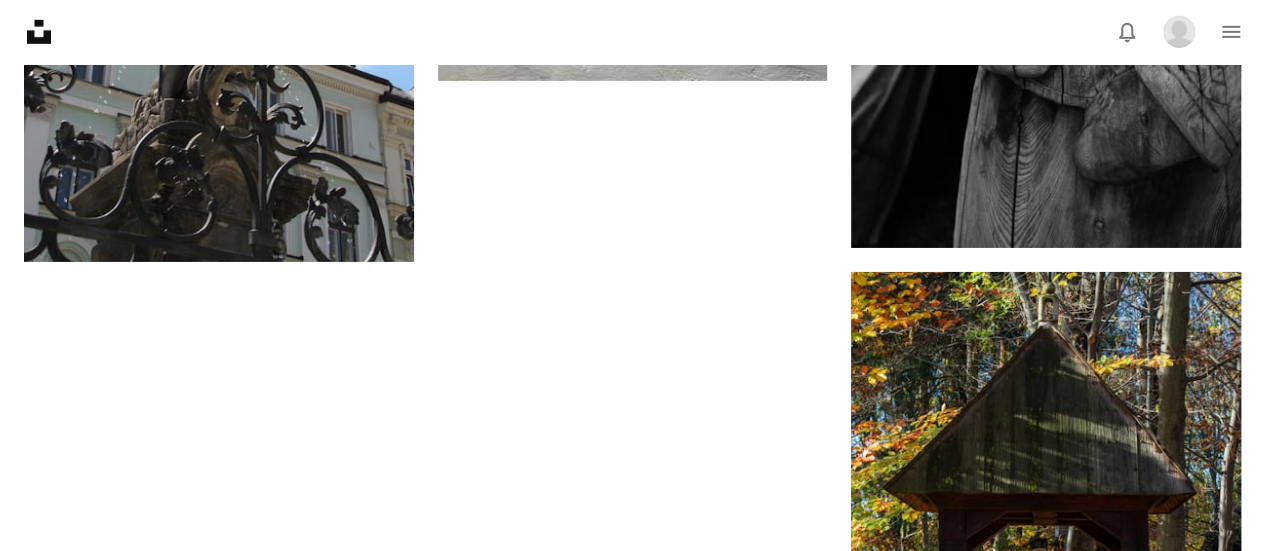 click on "Load more" at bounding box center (632, 936) 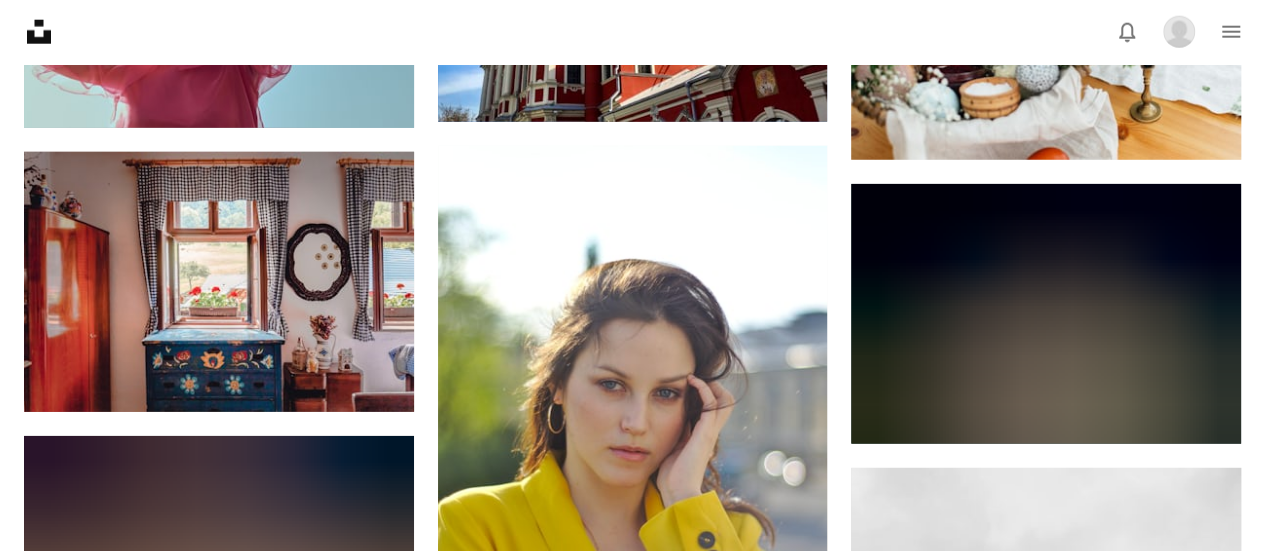scroll, scrollTop: 10258, scrollLeft: 0, axis: vertical 